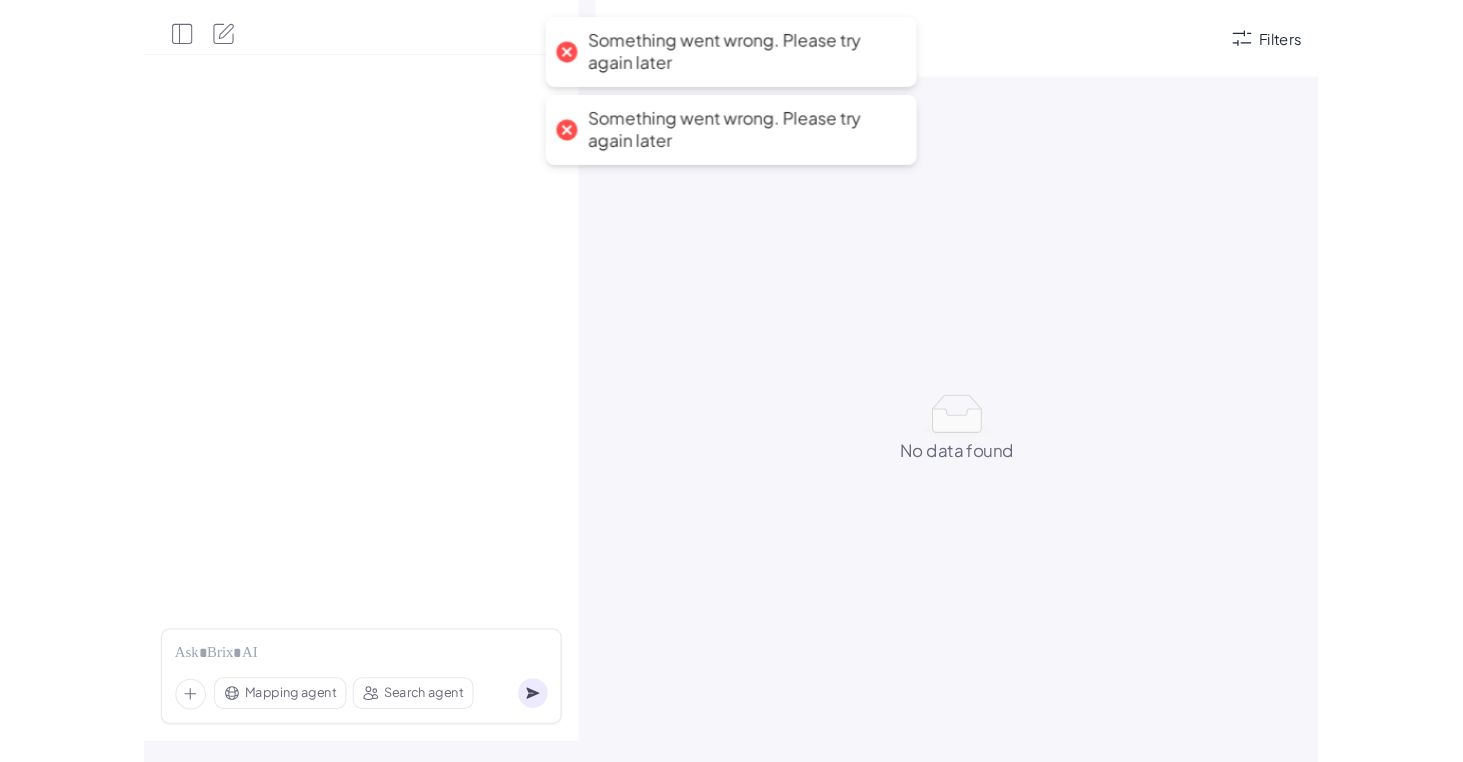 scroll, scrollTop: 0, scrollLeft: 0, axis: both 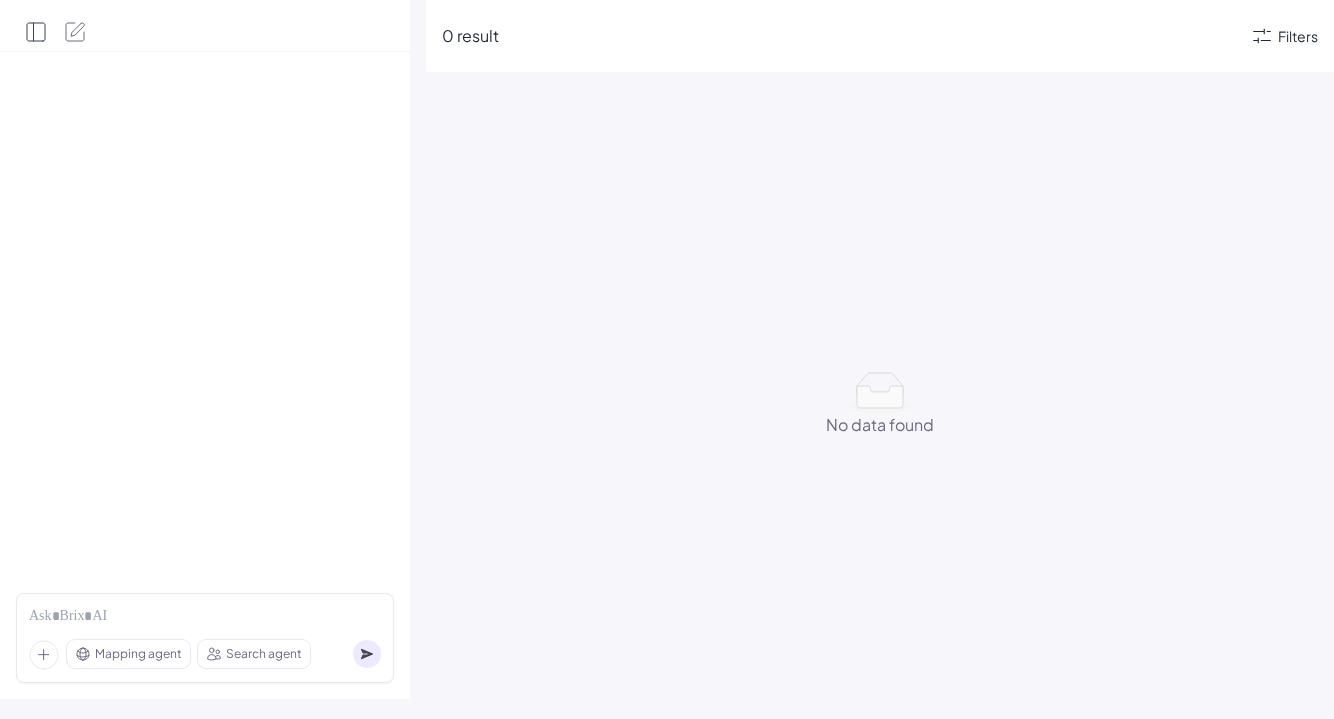 click at bounding box center (36, 32) 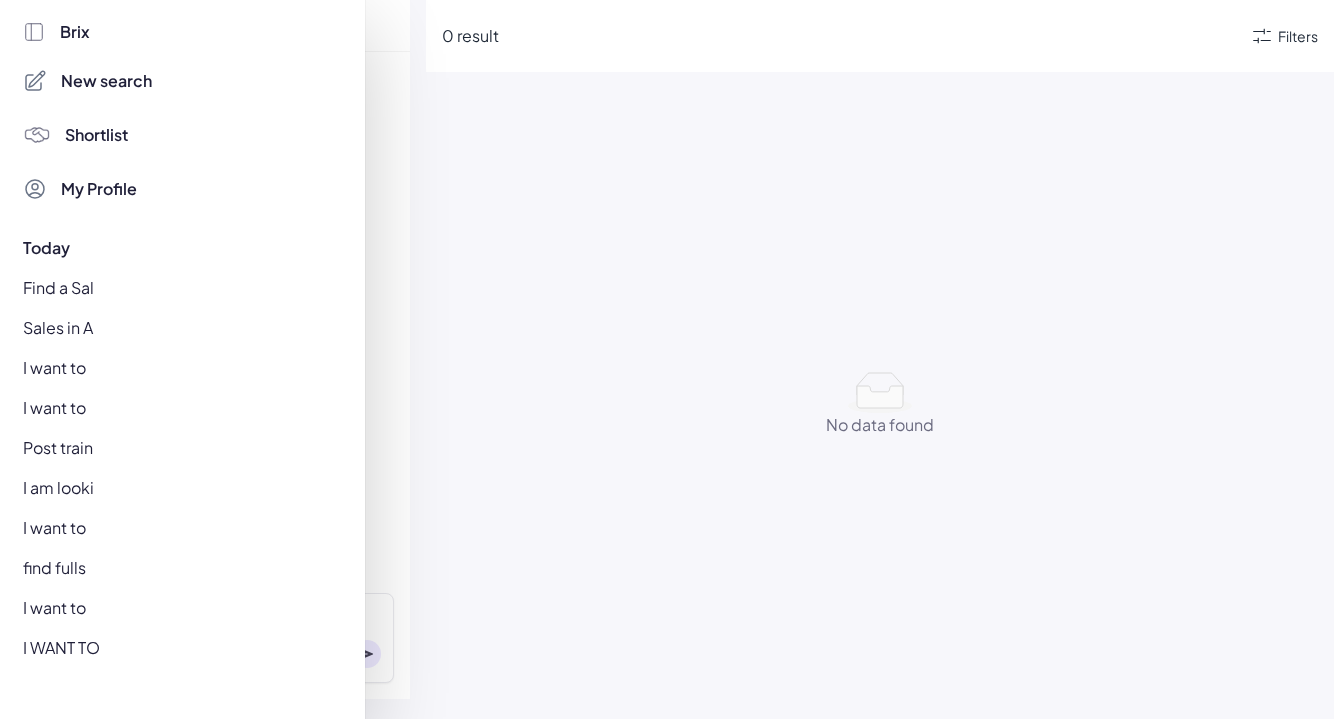 click on "New search" at bounding box center (106, 81) 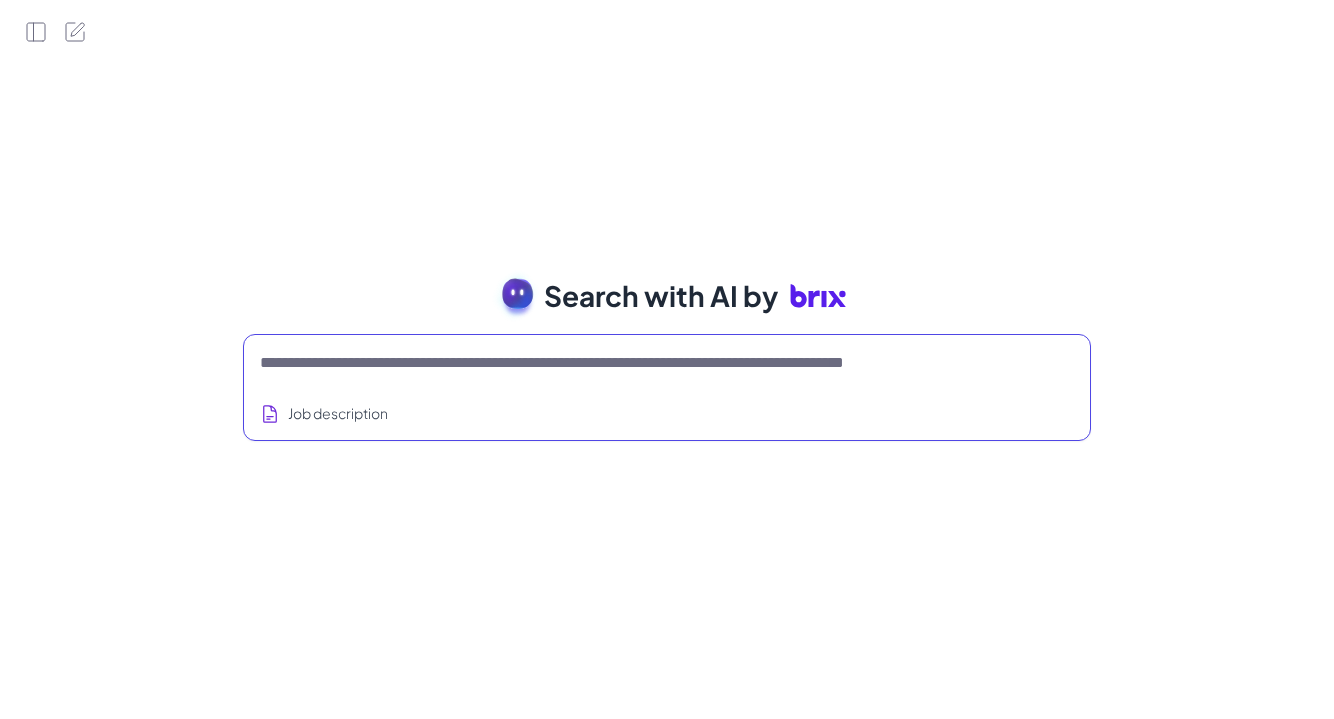 click at bounding box center (643, 363) 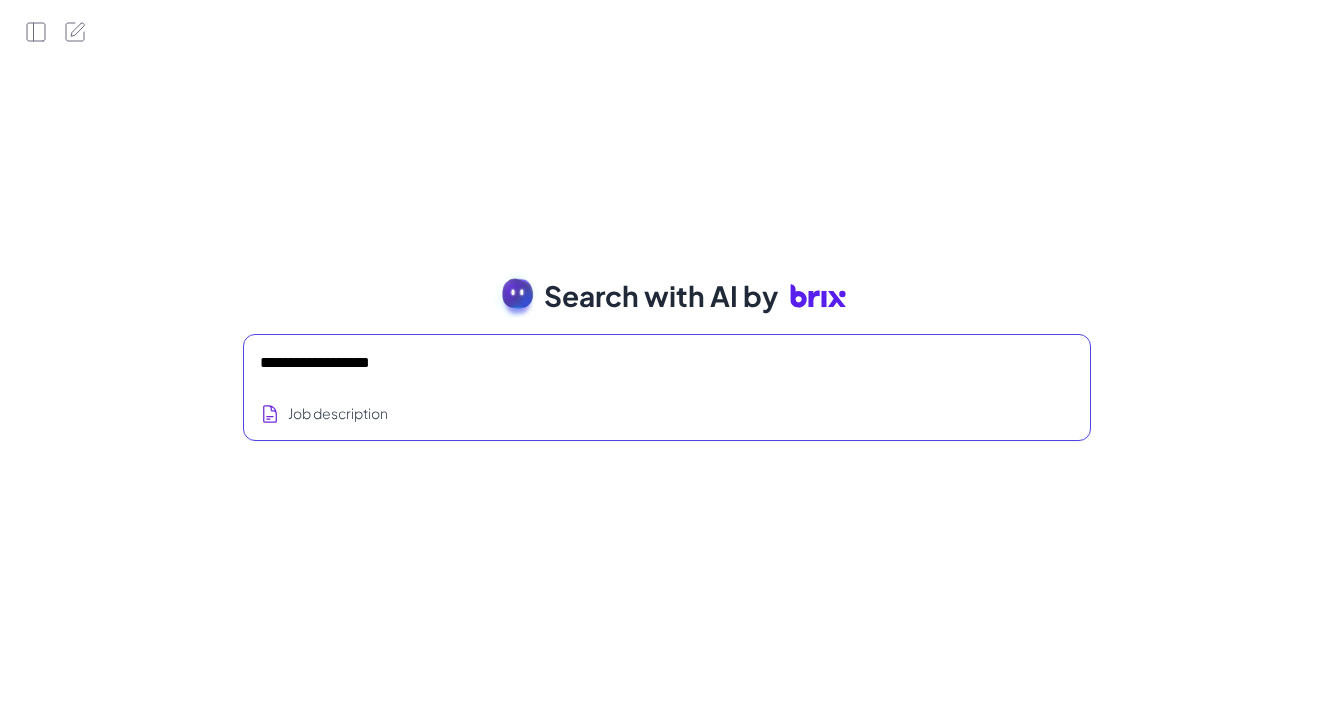 type on "**********" 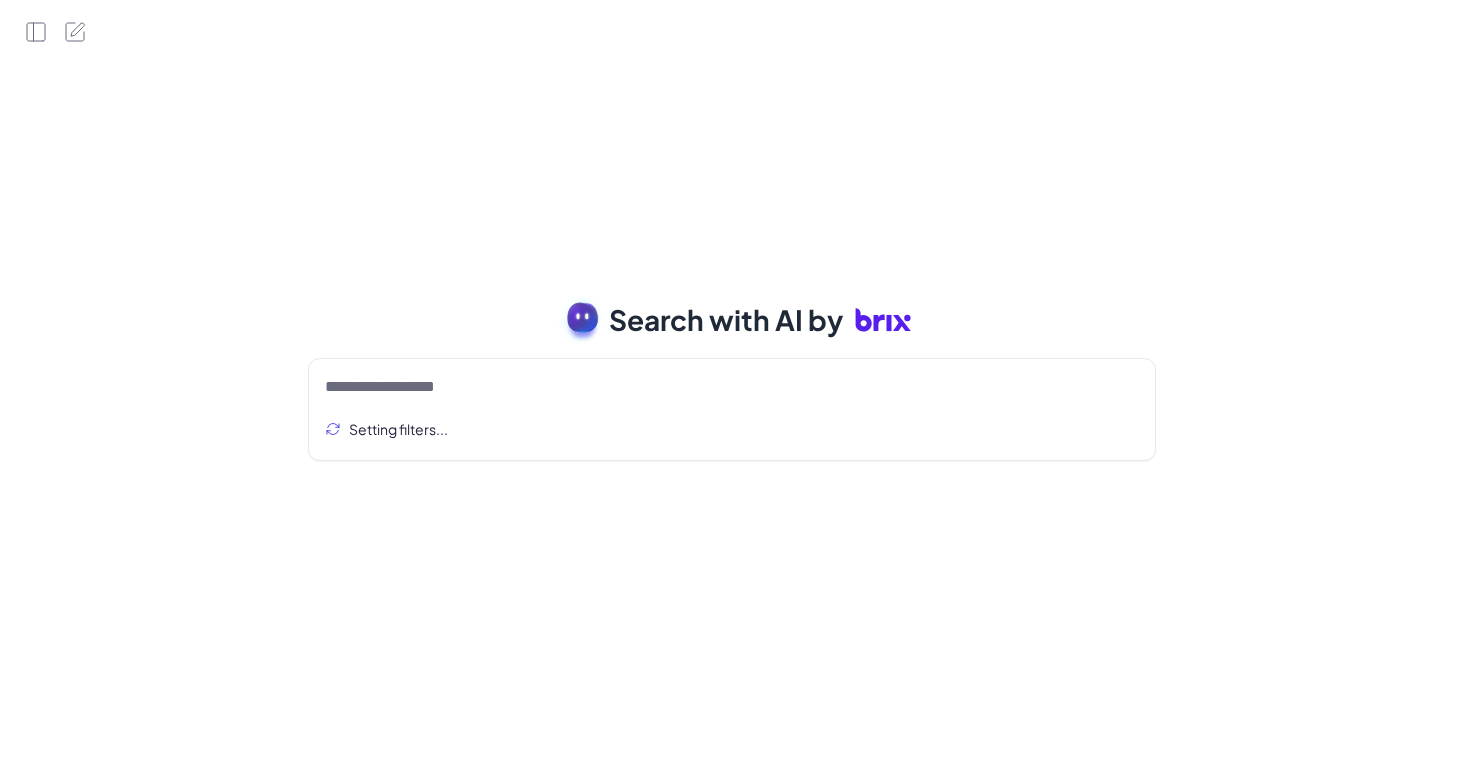 click on "**********" at bounding box center (731, 381) 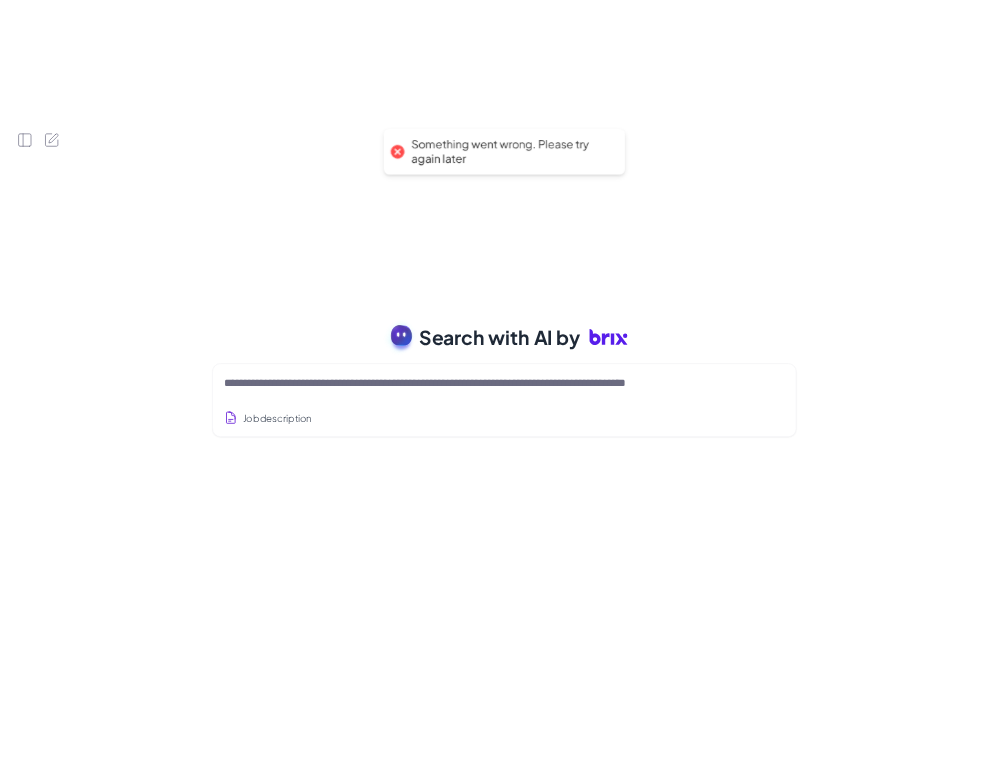 scroll, scrollTop: 0, scrollLeft: 0, axis: both 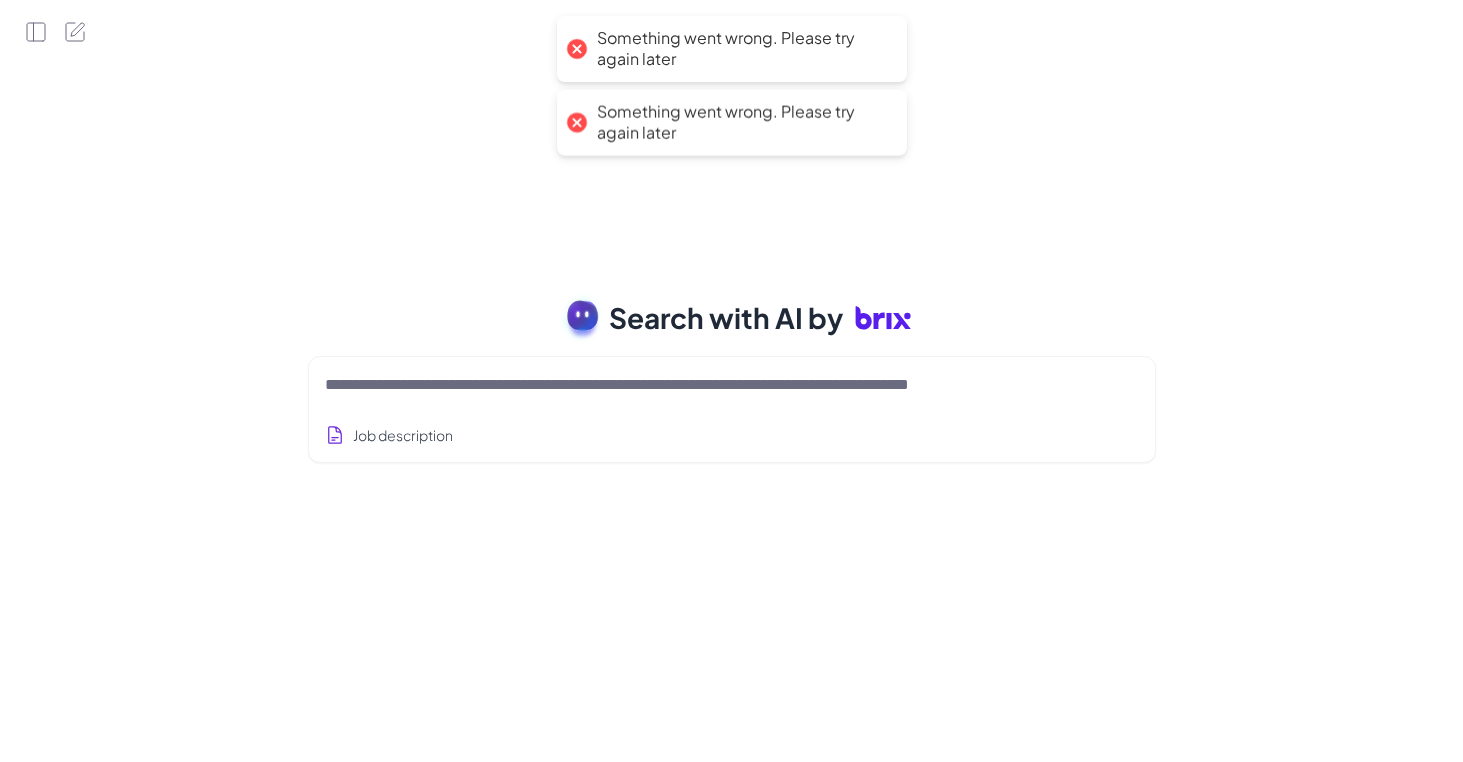 click at bounding box center [732, 385] 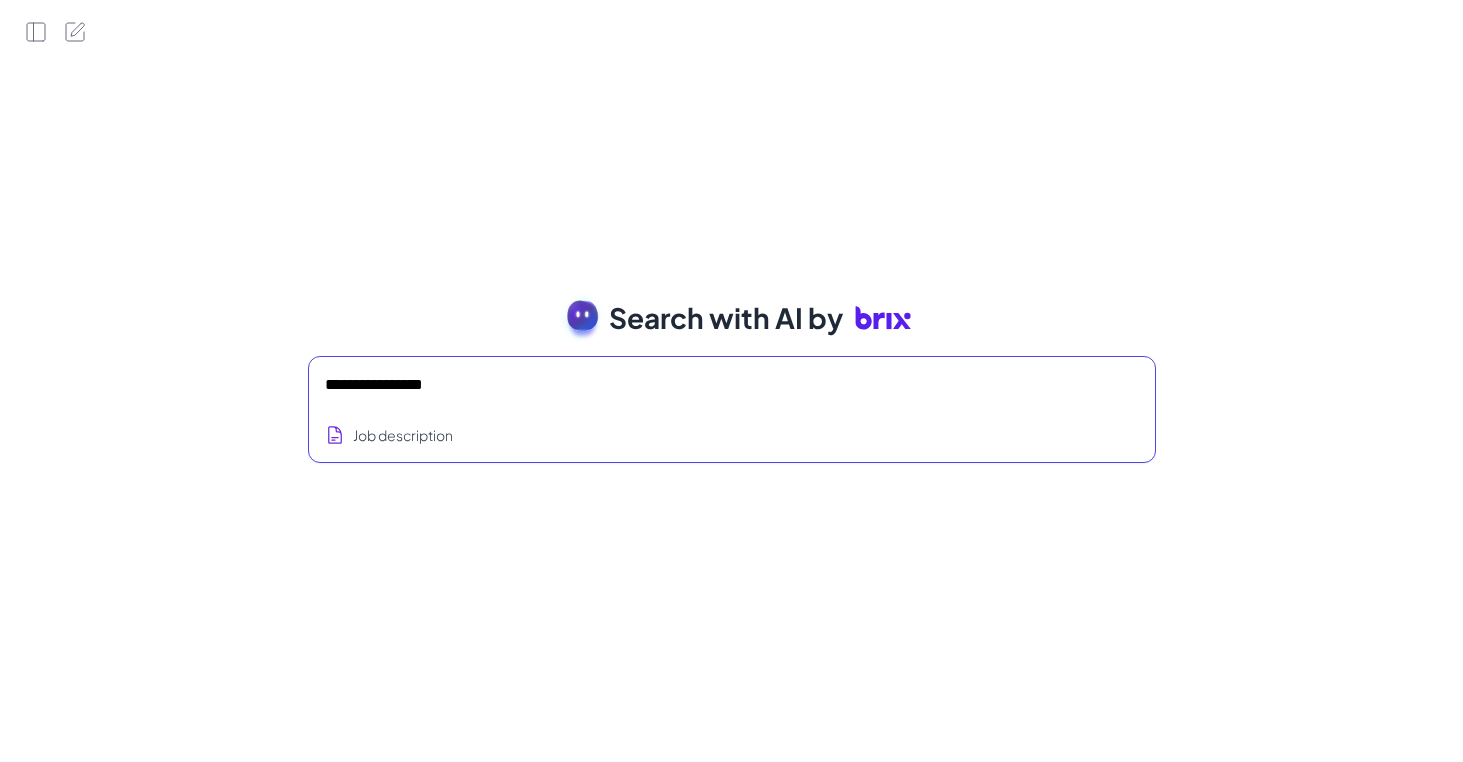 type on "**********" 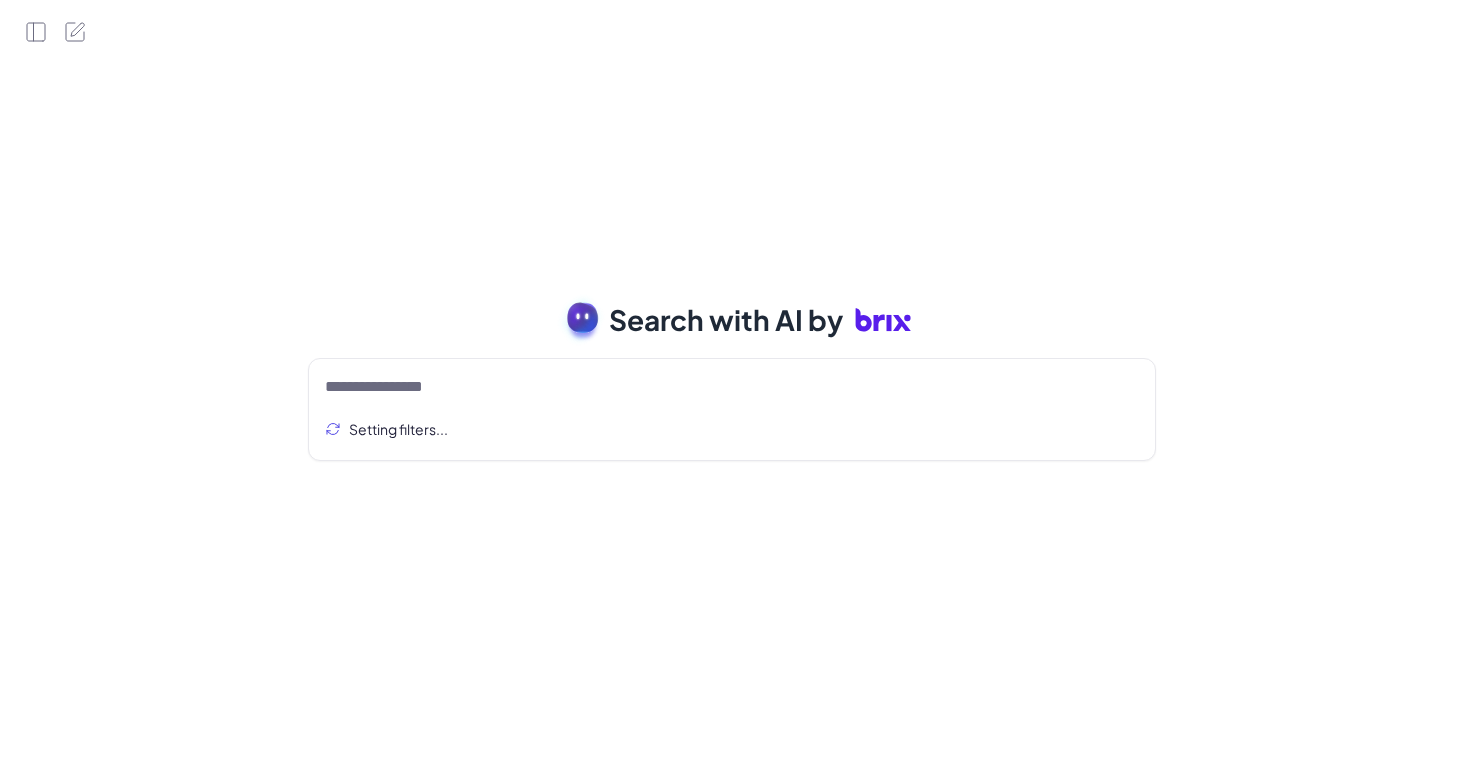 click on "Setting filters..." at bounding box center [732, 429] 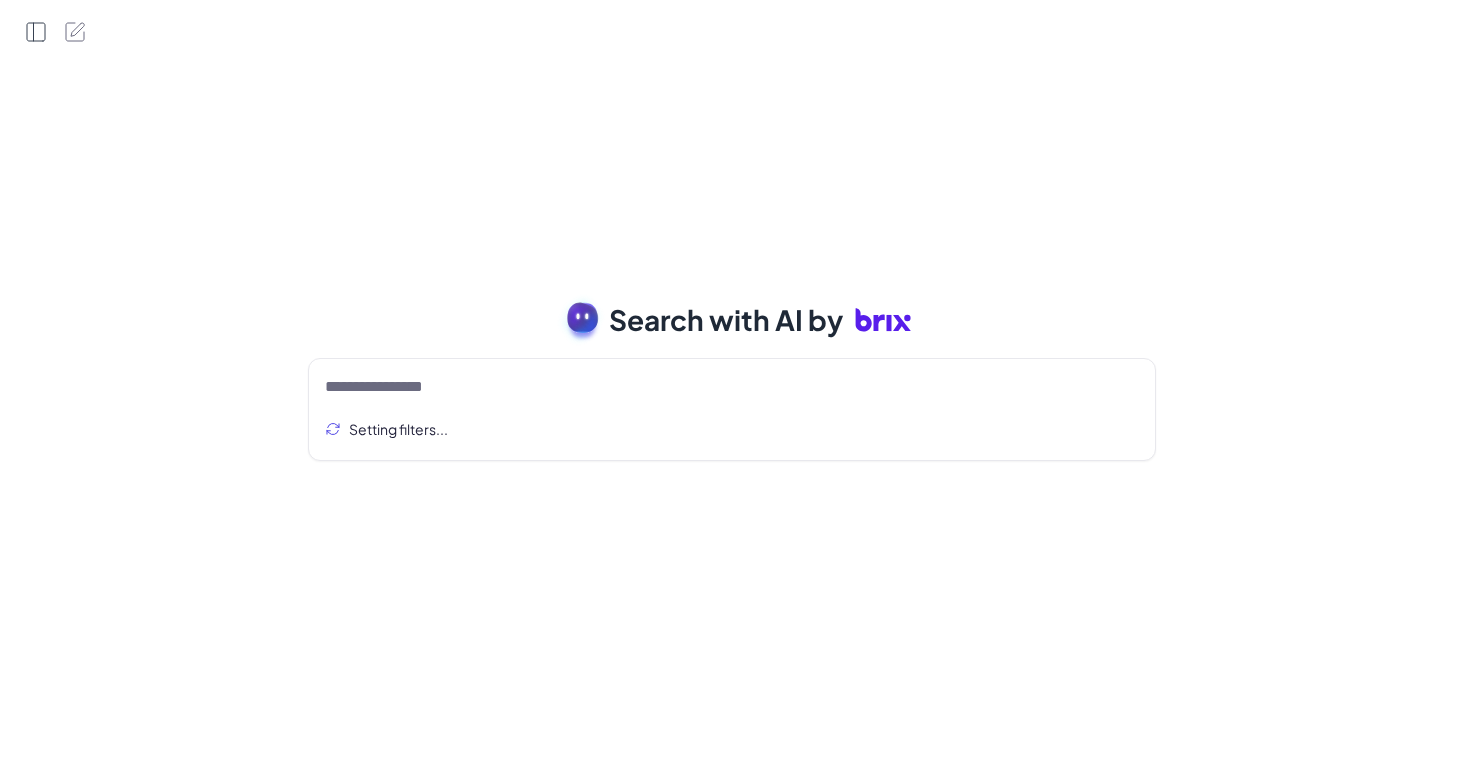 click at bounding box center [36, 32] 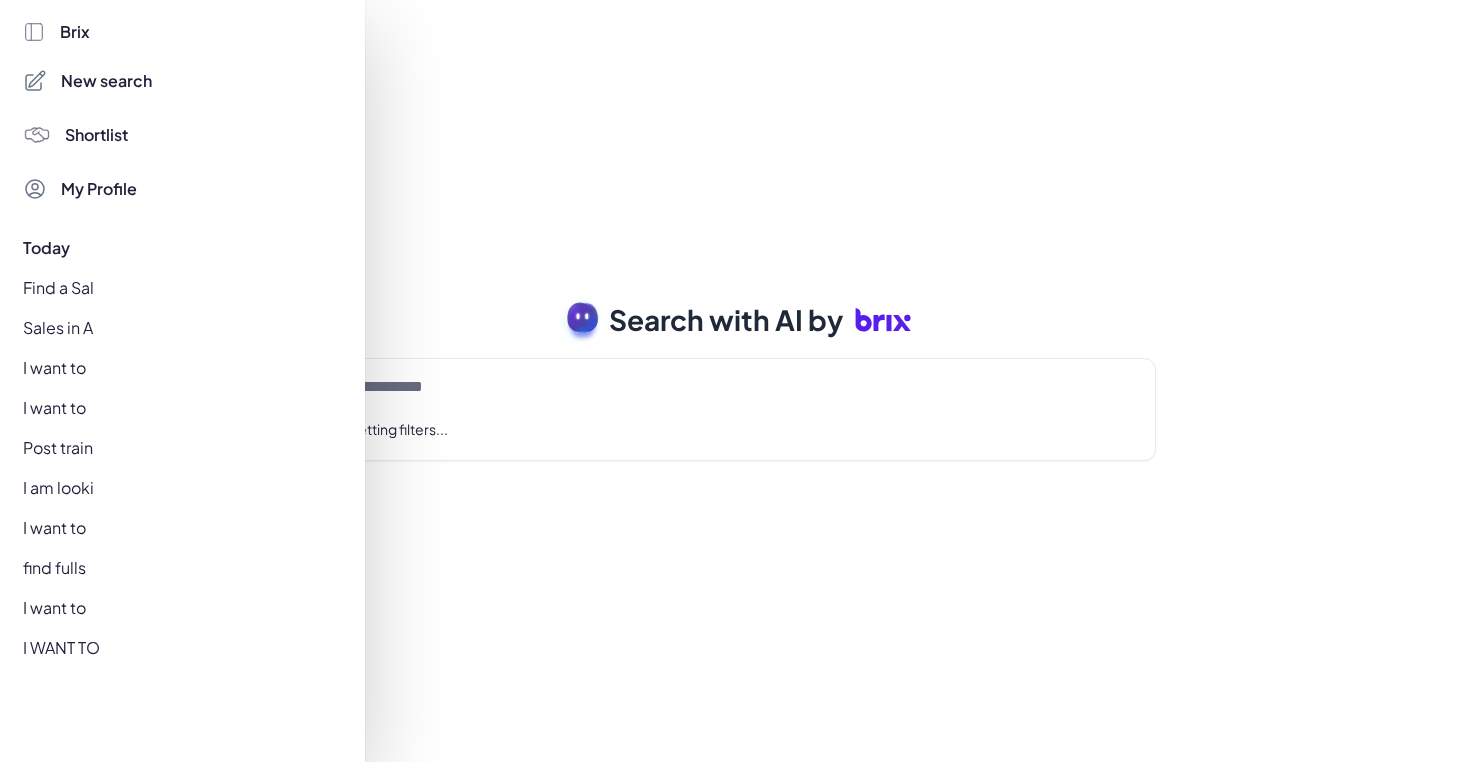 click on "Sales in A" at bounding box center (177, 328) 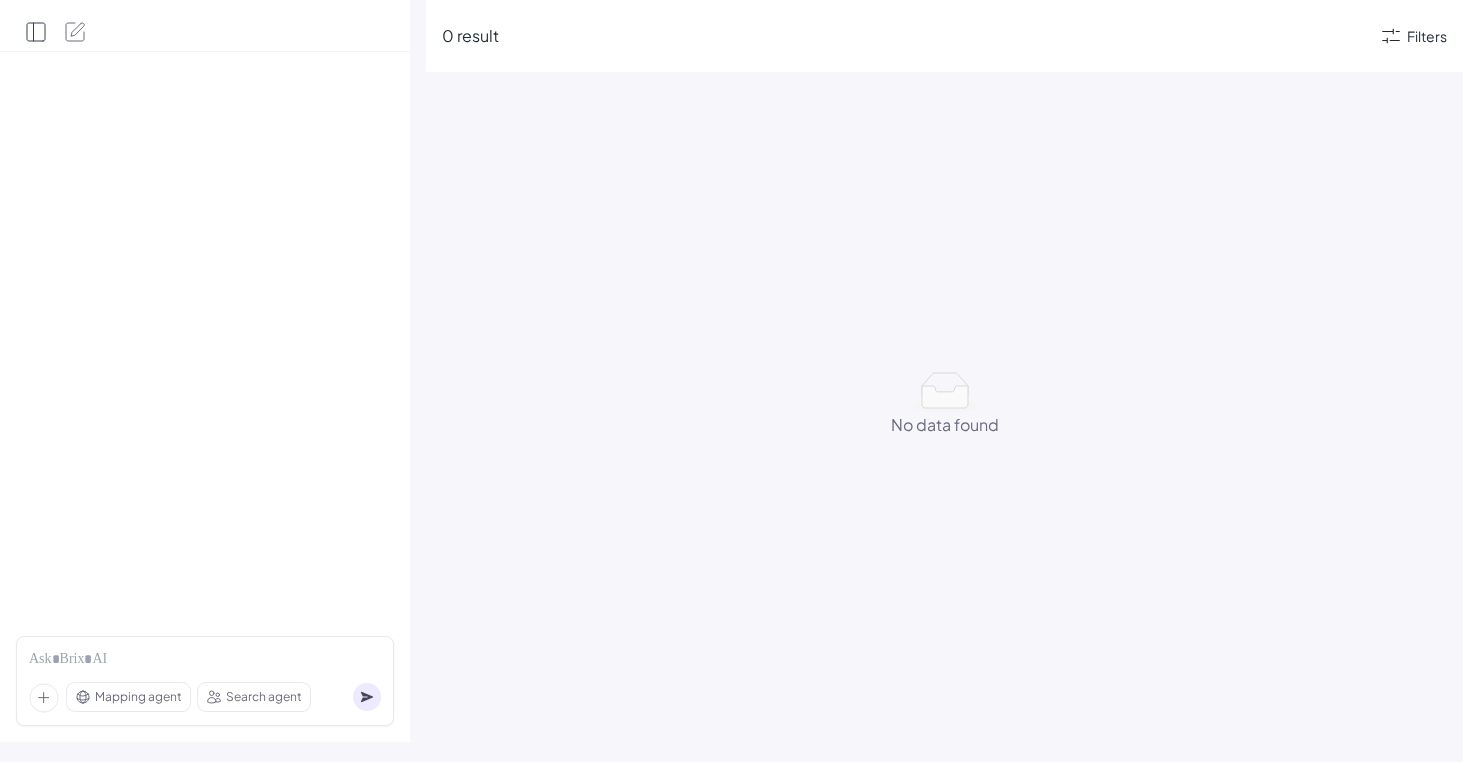 click at bounding box center [36, 32] 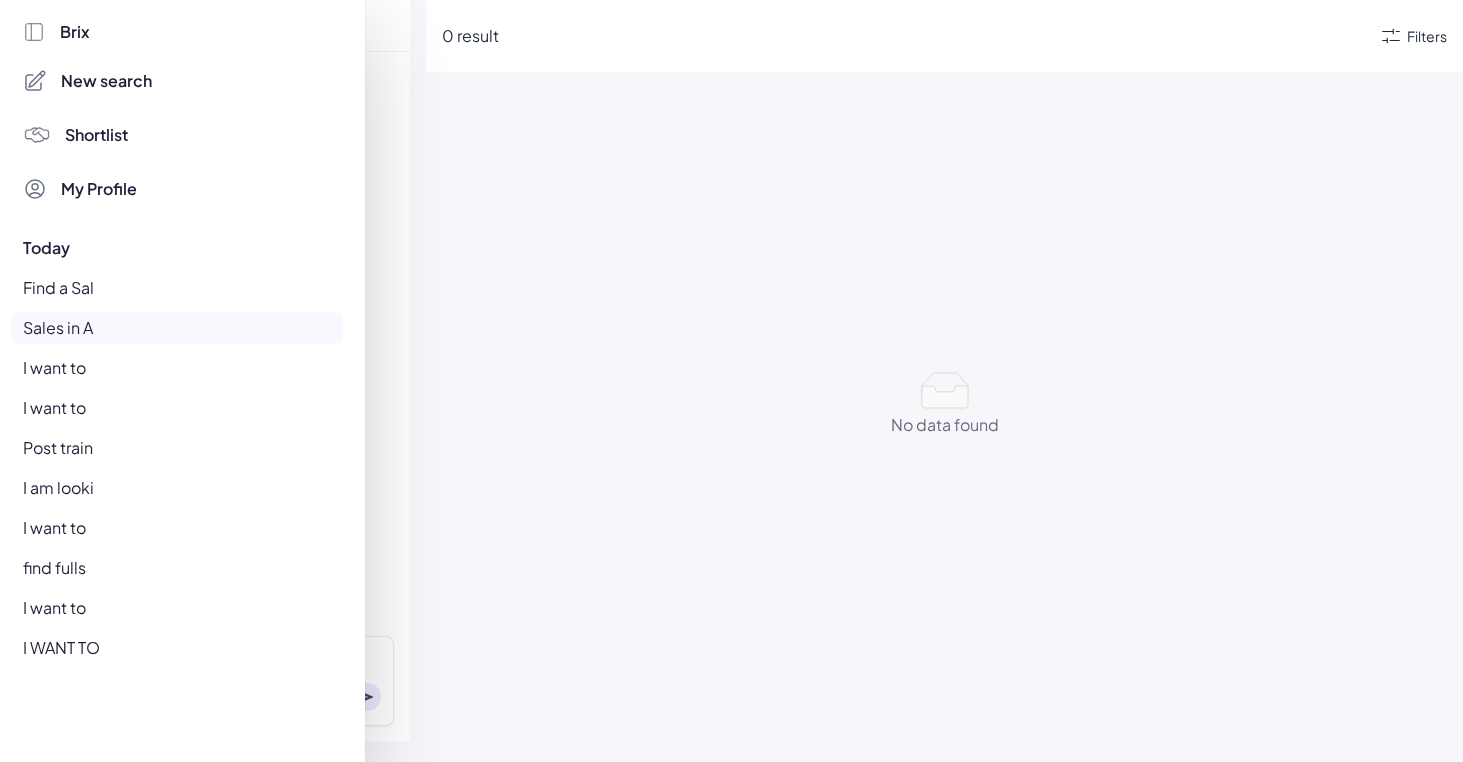 click on "I want to" at bounding box center (177, 368) 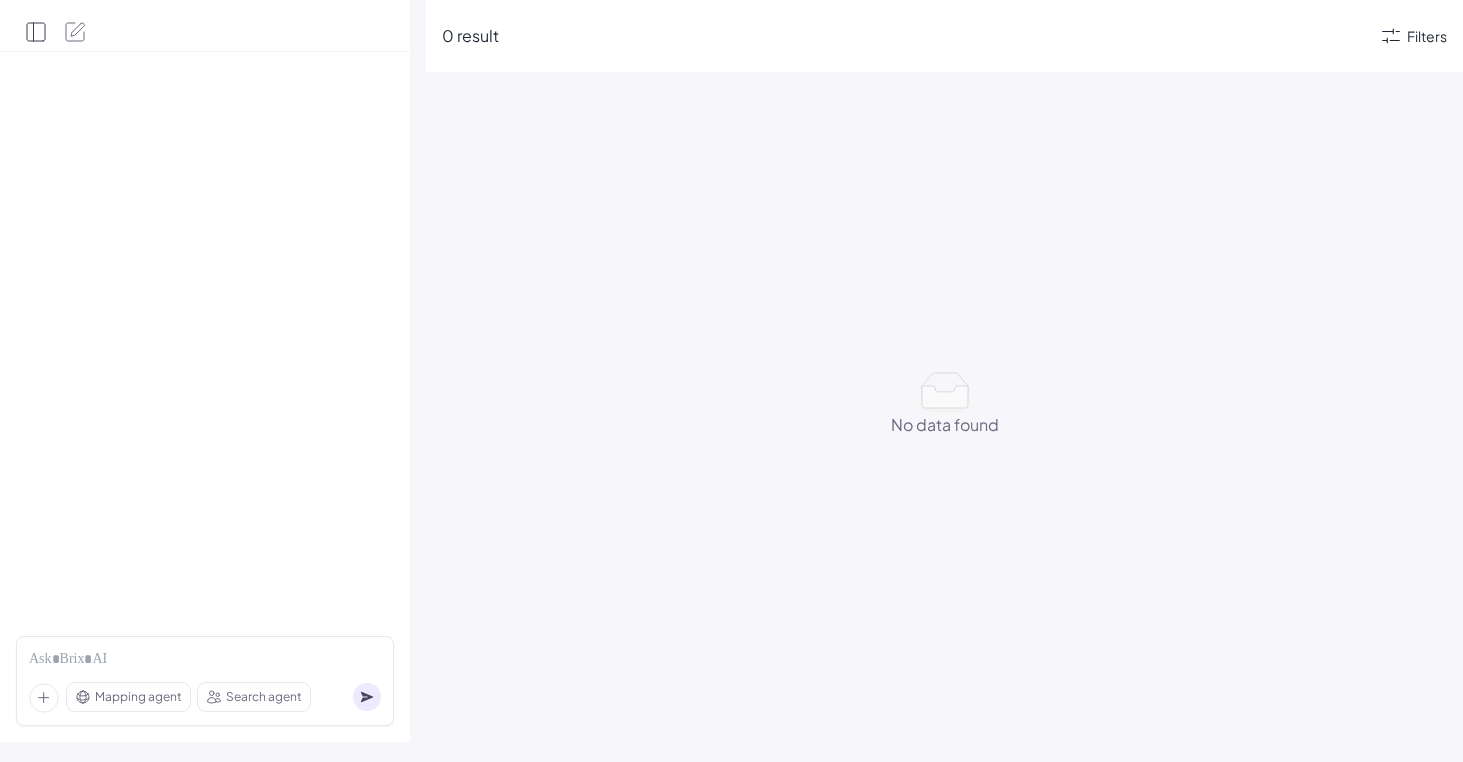 click at bounding box center [36, 32] 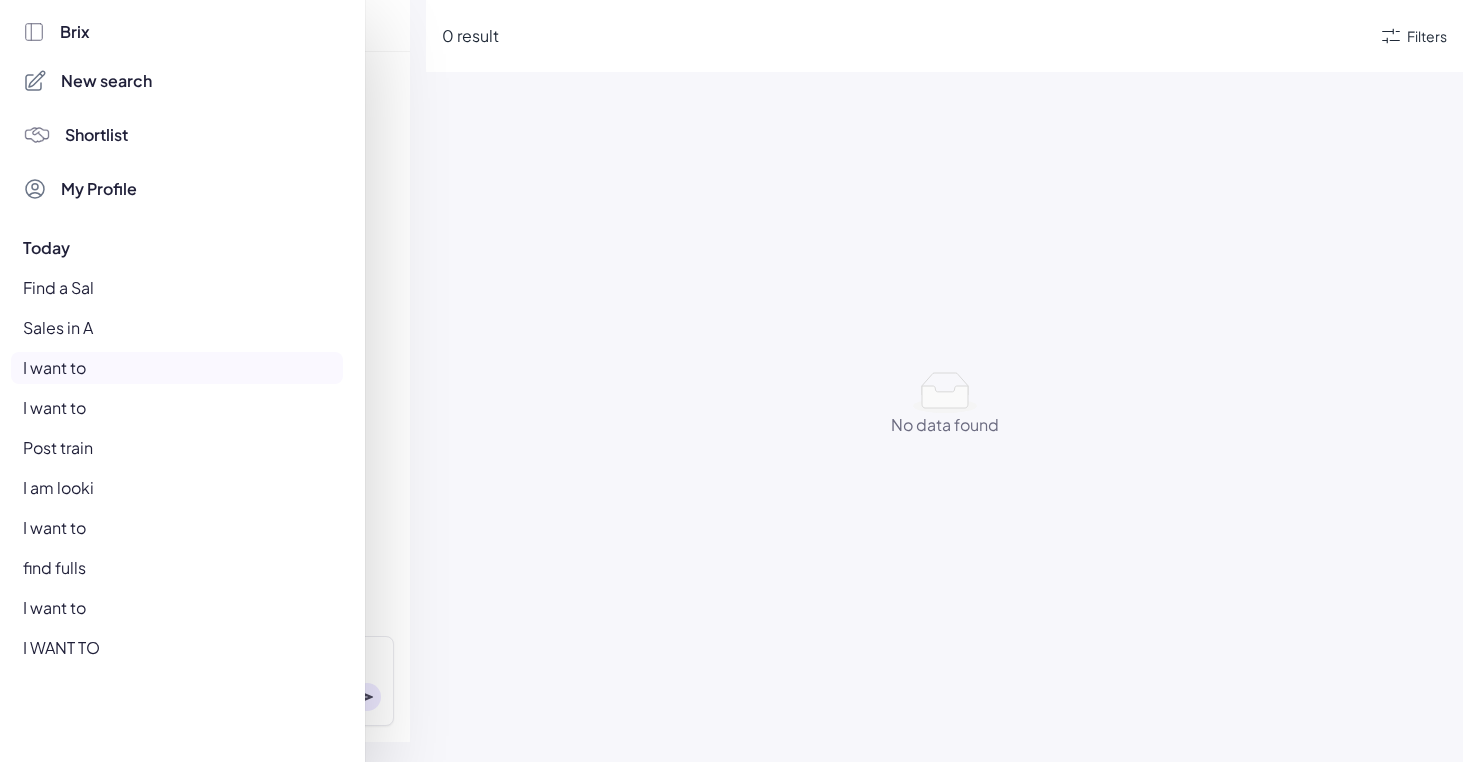 click on "I want to" at bounding box center (177, 528) 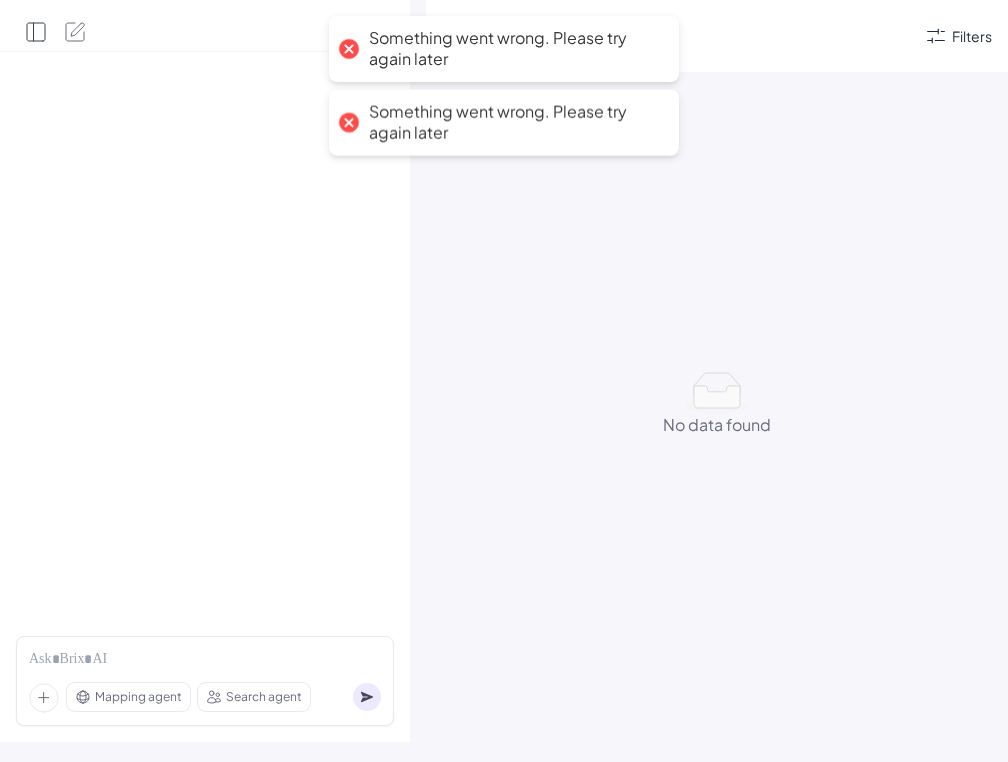 scroll, scrollTop: 0, scrollLeft: 0, axis: both 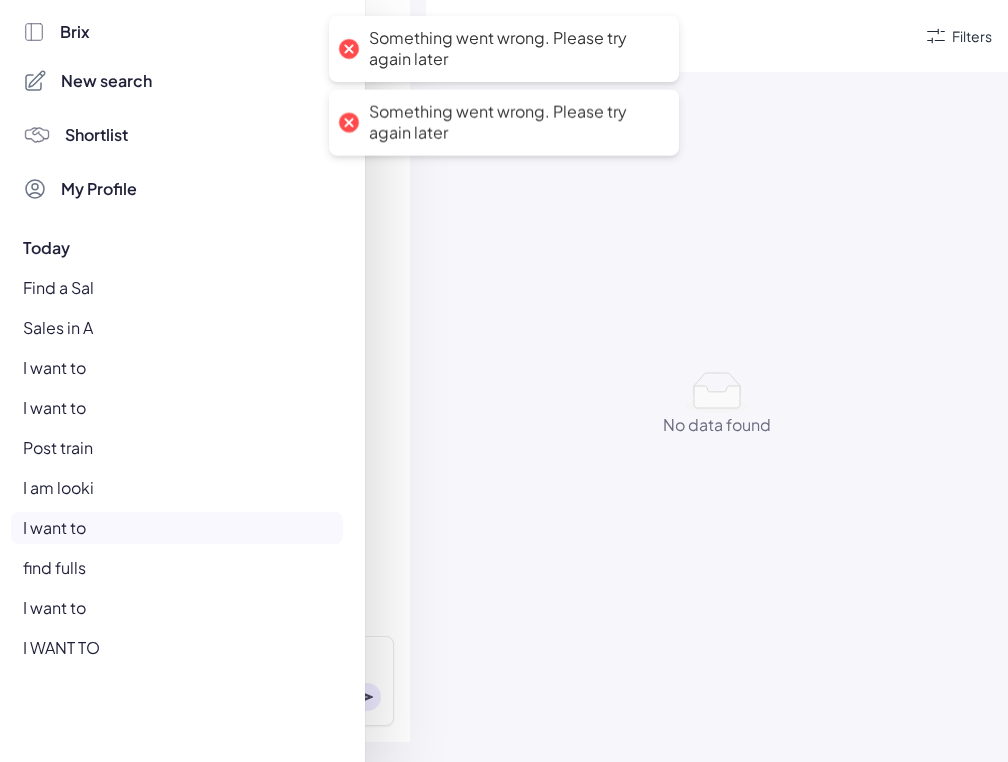 click on "Shortlist" at bounding box center (106, 81) 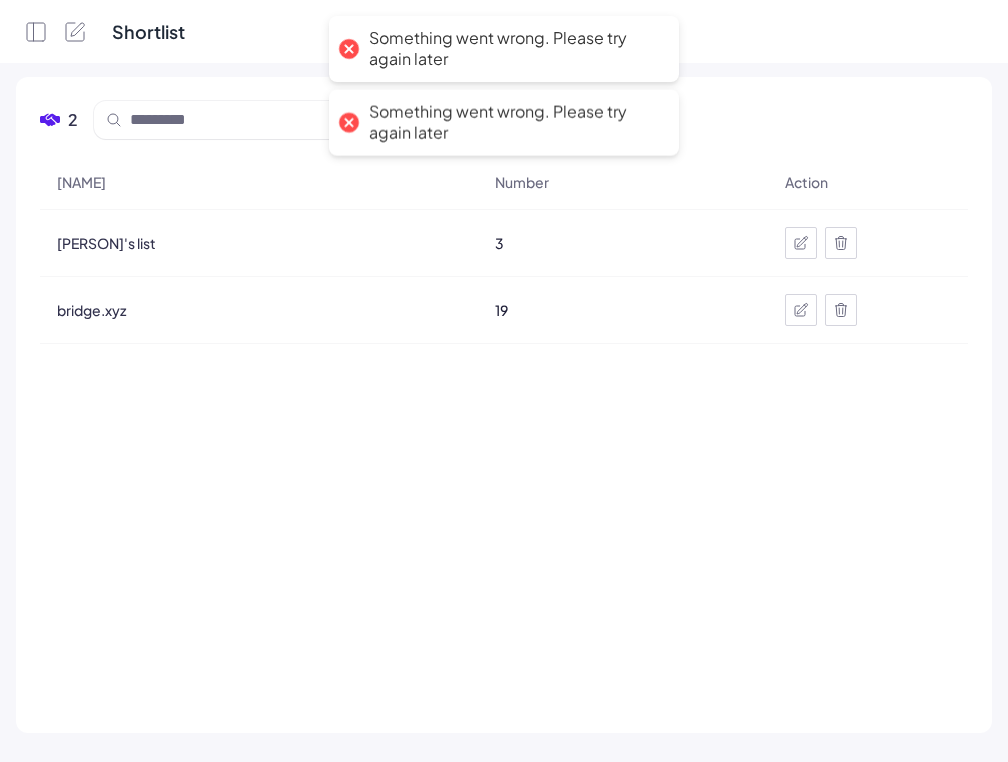 click at bounding box center [56, 22] 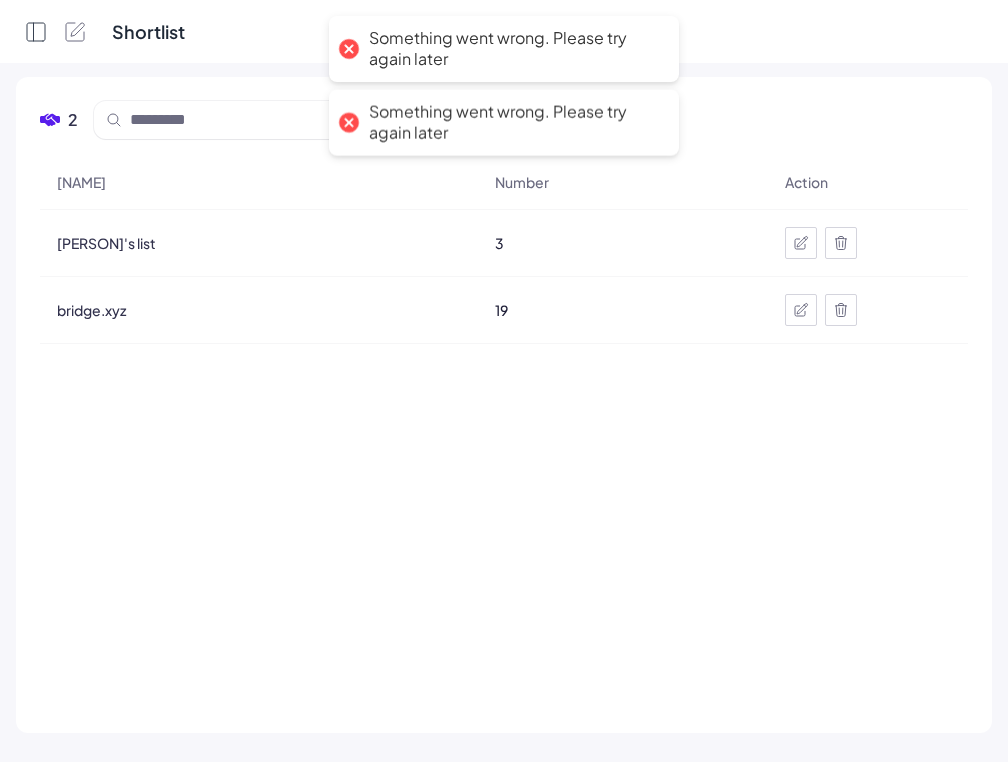click at bounding box center [56, 22] 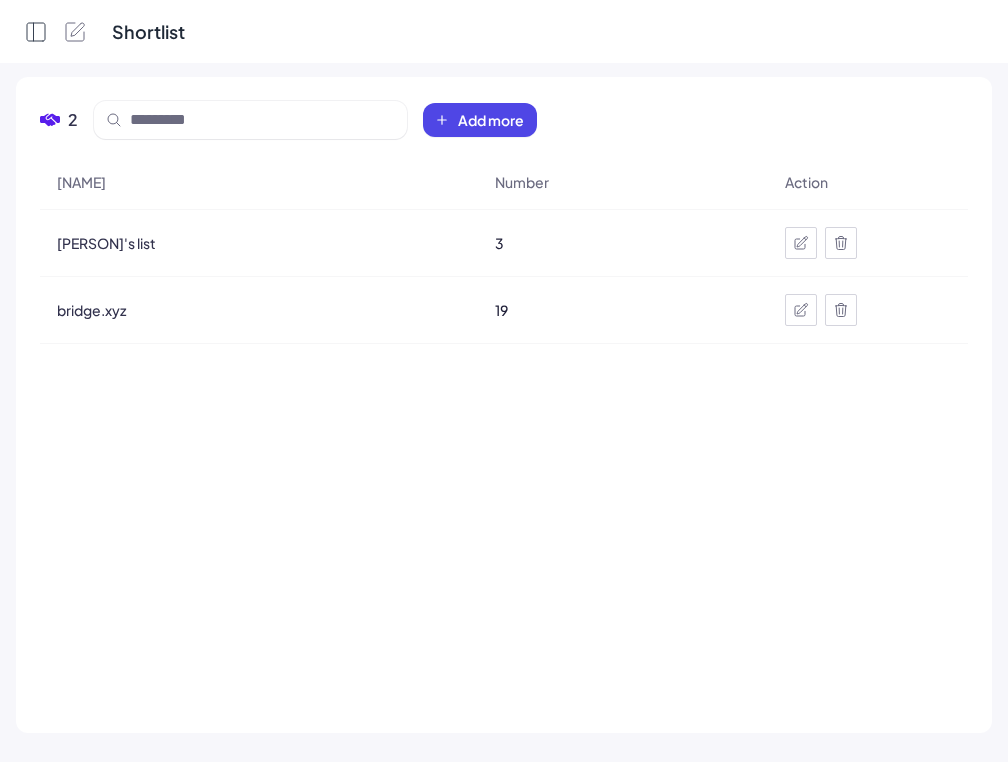 click at bounding box center (36, 32) 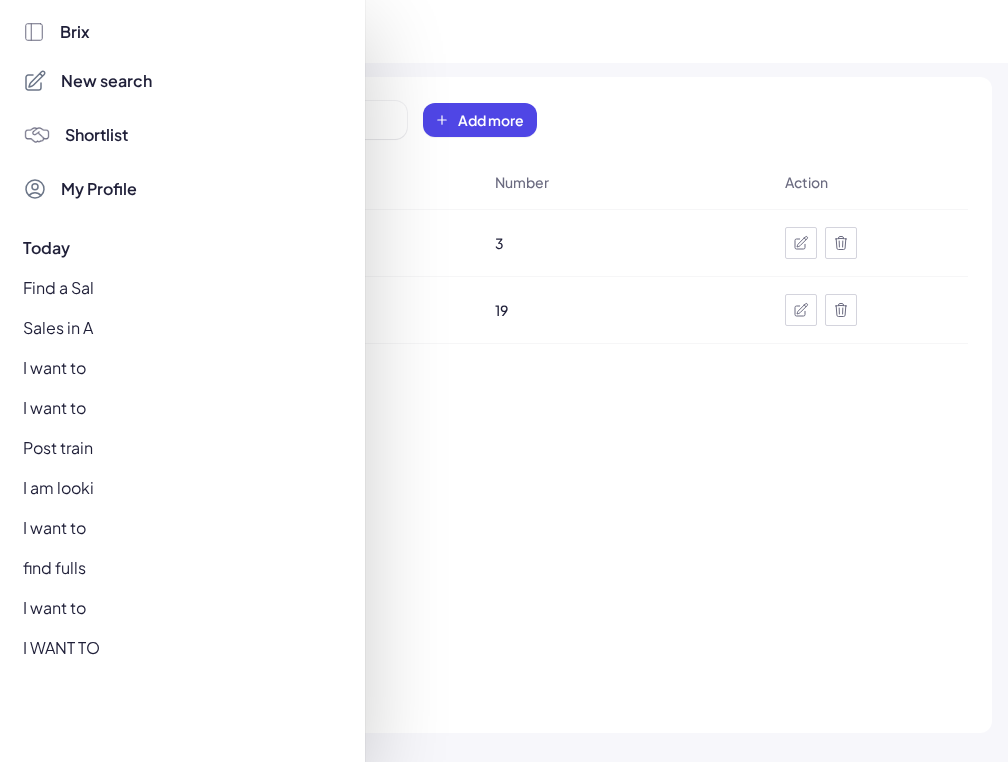 click on "New search" at bounding box center (106, 81) 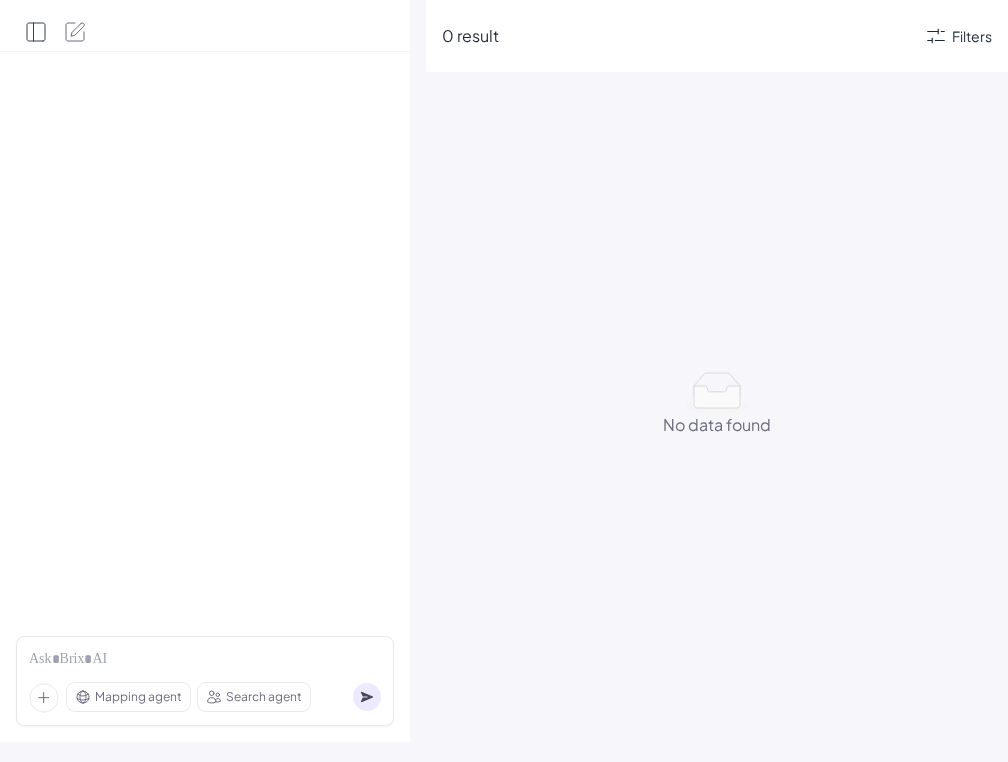 click at bounding box center (36, 32) 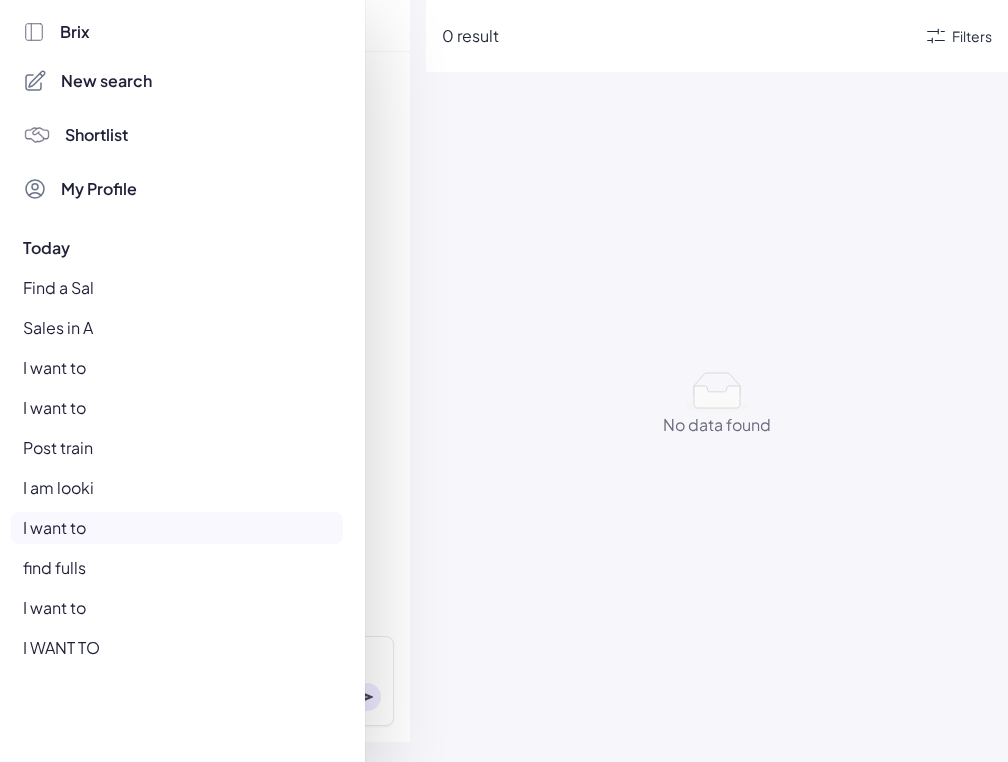 click on "Brix" at bounding box center [183, 32] 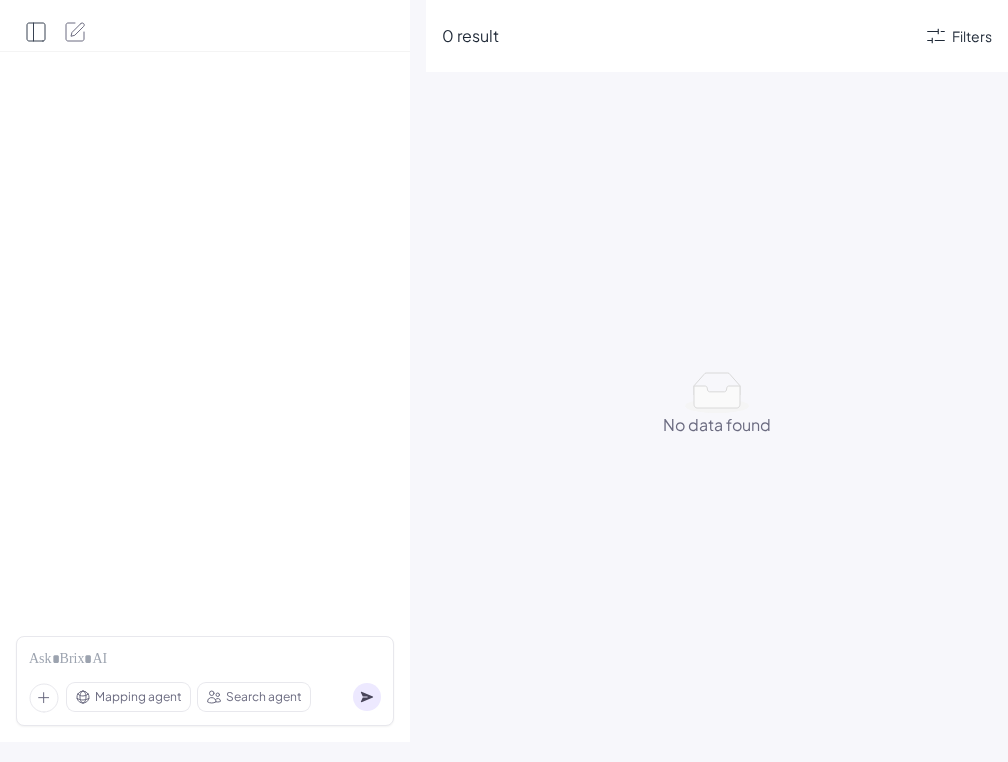 click at bounding box center (36, 32) 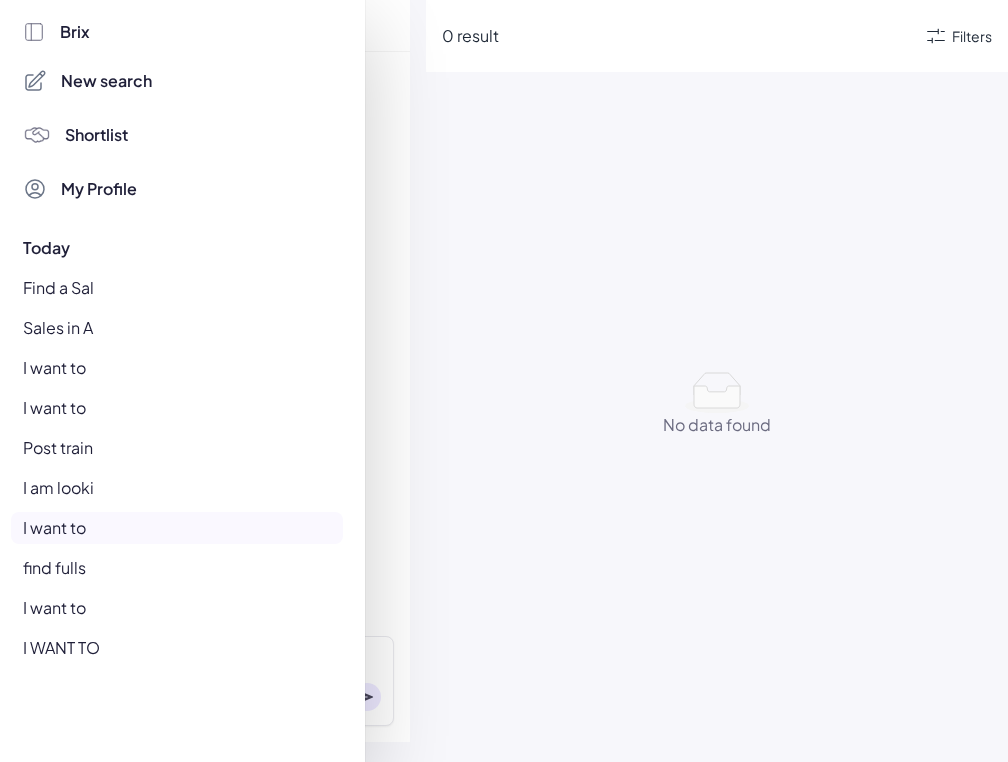 click on "New search" at bounding box center [106, 81] 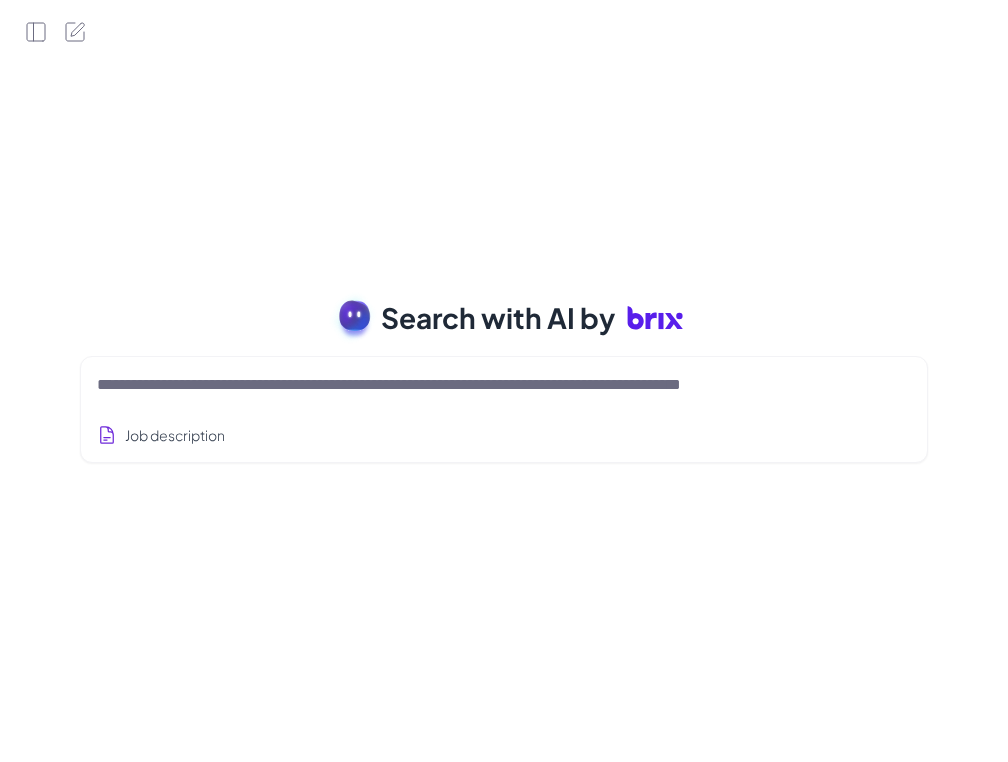 click on "Search with AI by Job description Job Titles Location Years of Experience Technical Skills Languages" at bounding box center (504, 381) 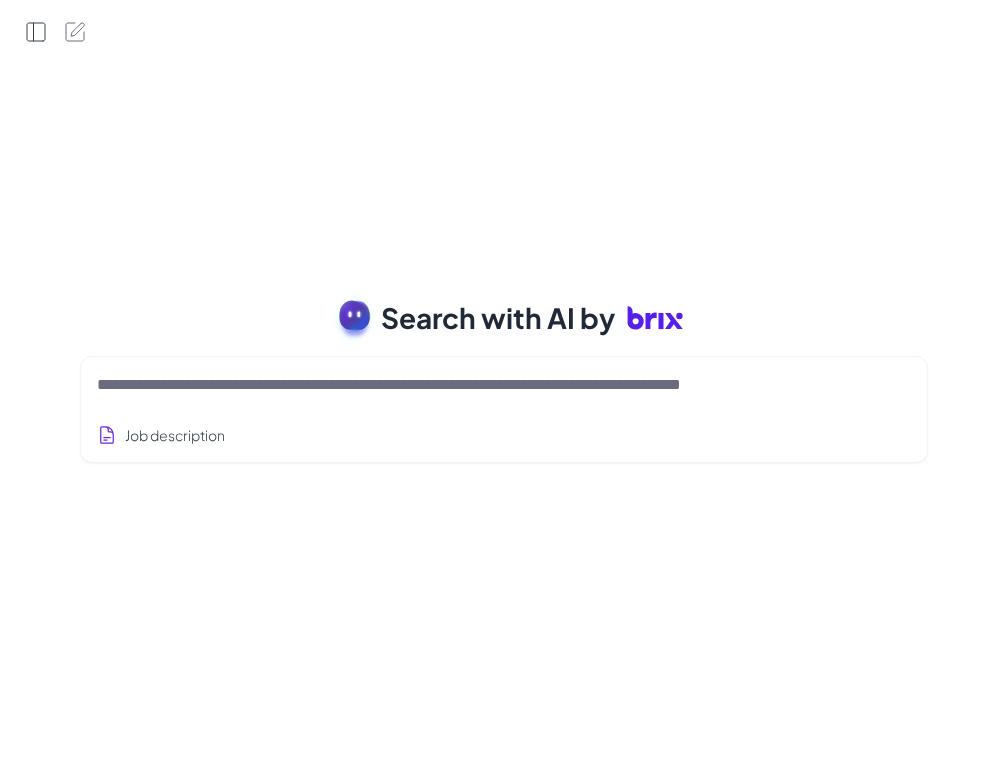 click at bounding box center (36, 32) 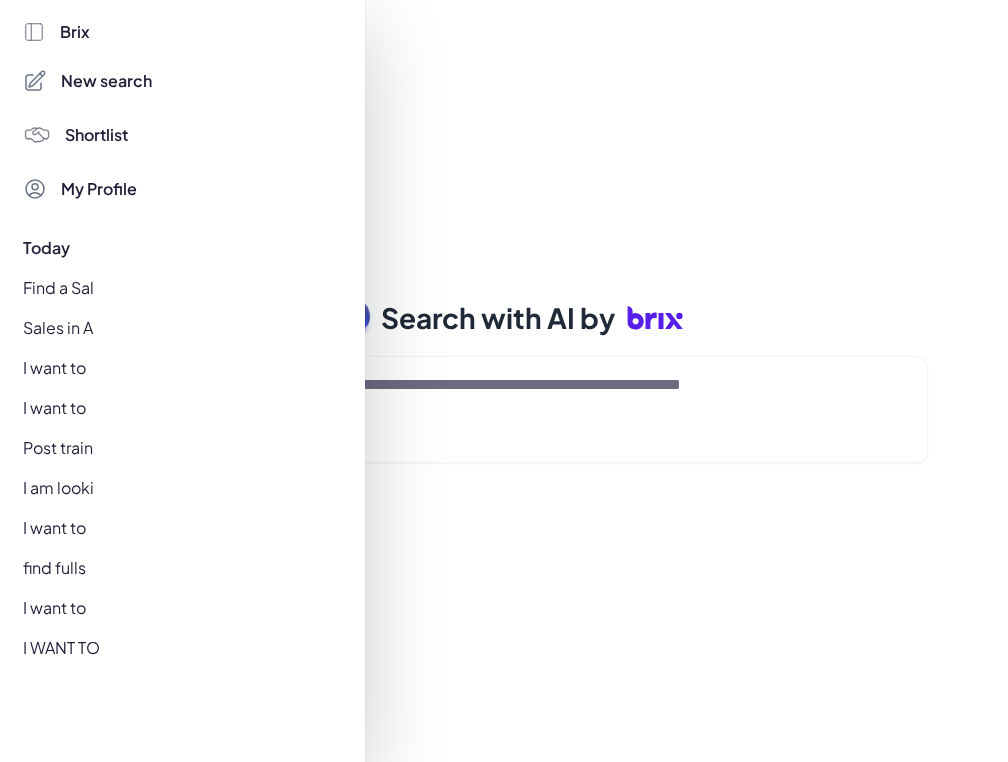 click on "New search" at bounding box center [106, 81] 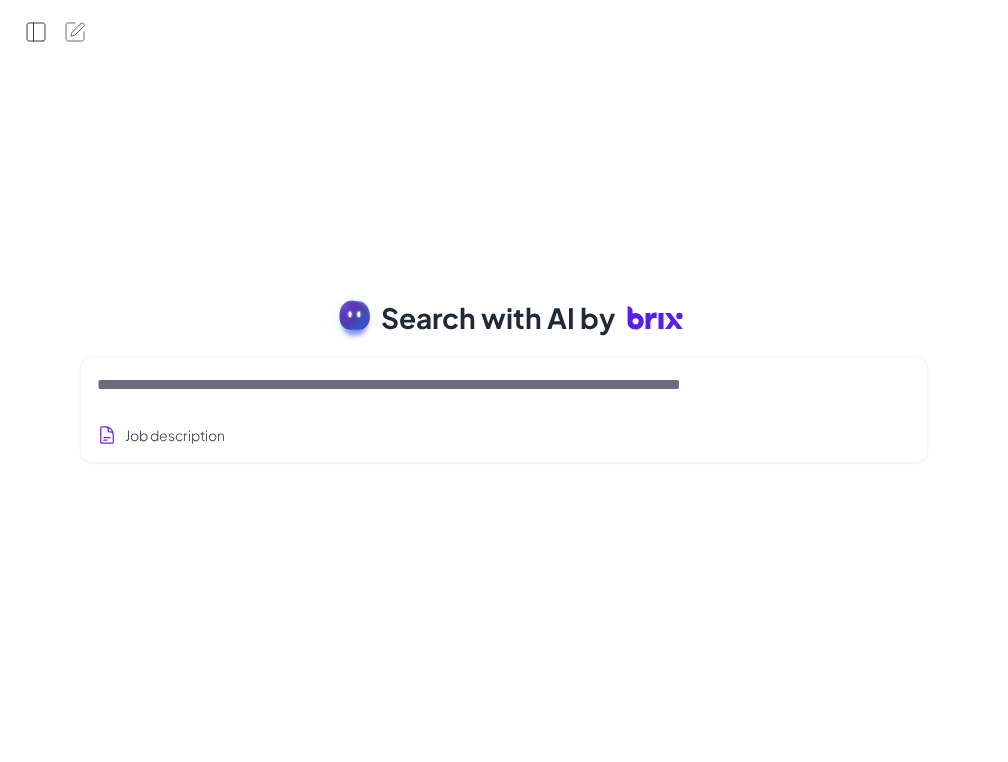 click at bounding box center (36, 32) 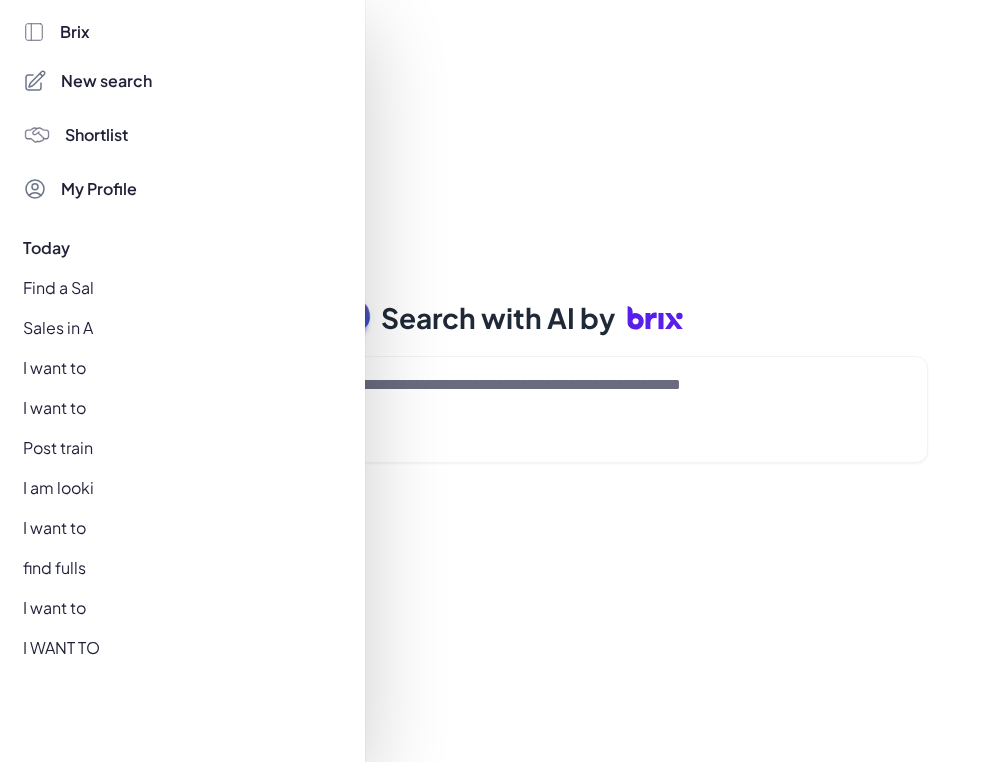 click on "Brix" at bounding box center (183, 32) 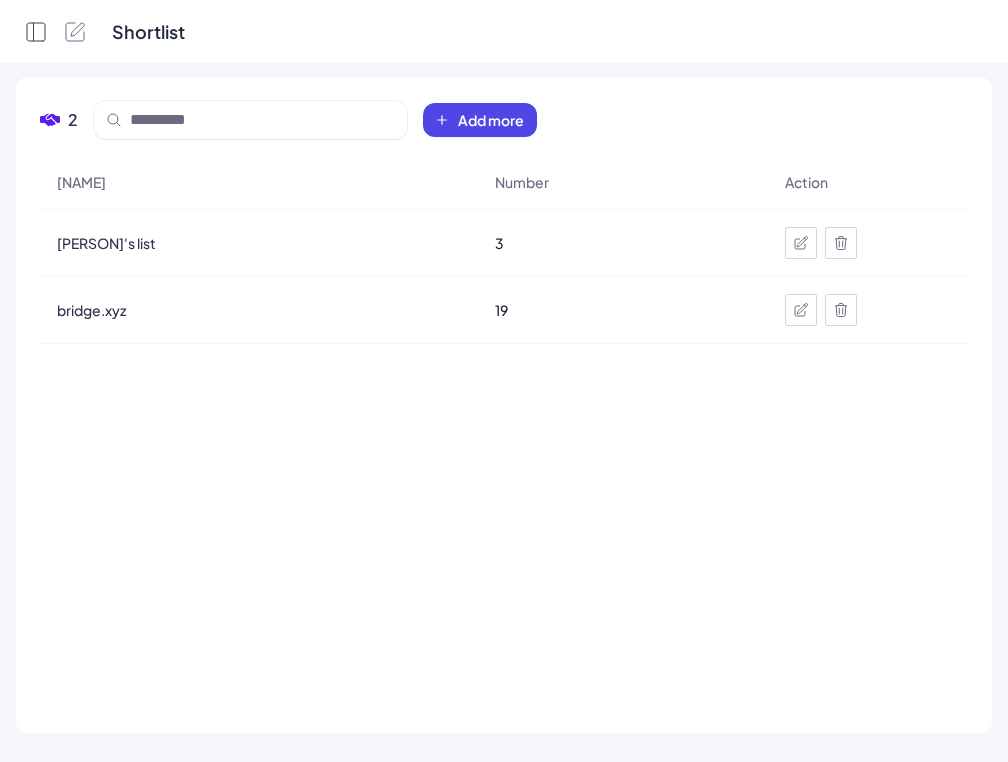 click at bounding box center [36, 32] 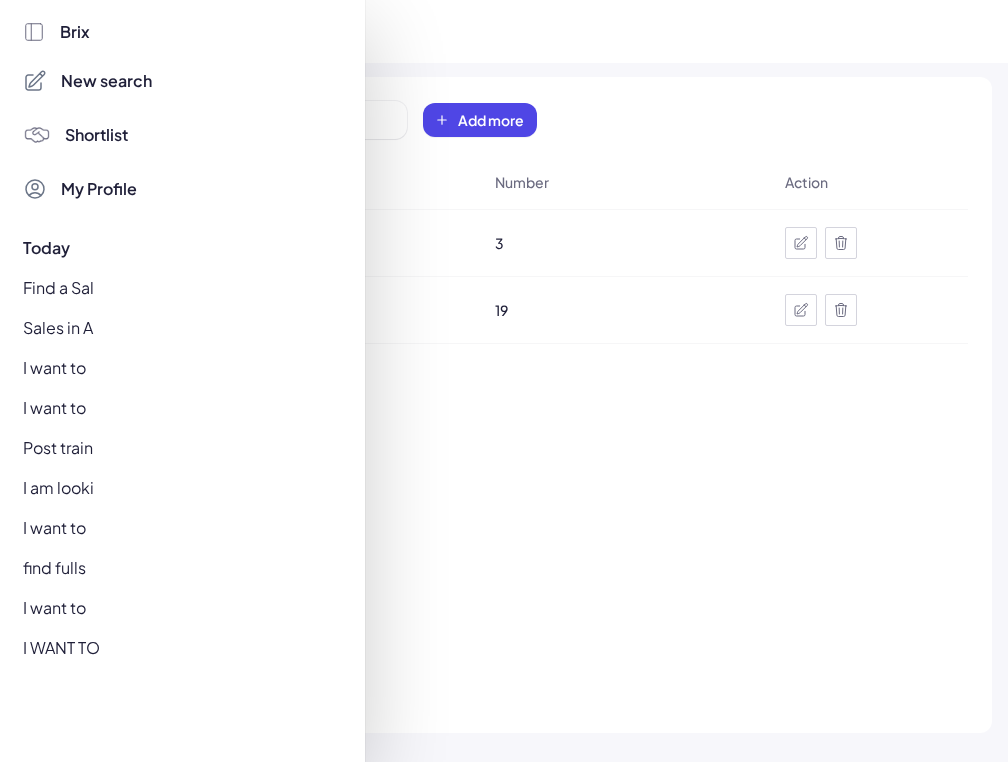 click on "New search" at bounding box center [106, 81] 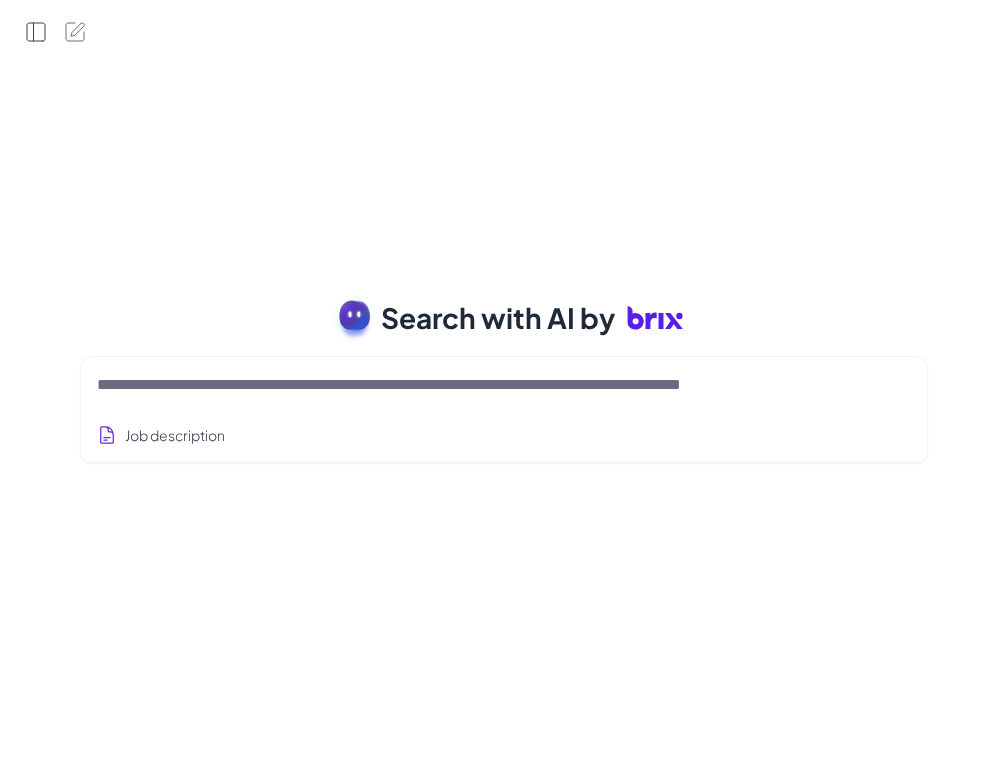 click at bounding box center [36, 32] 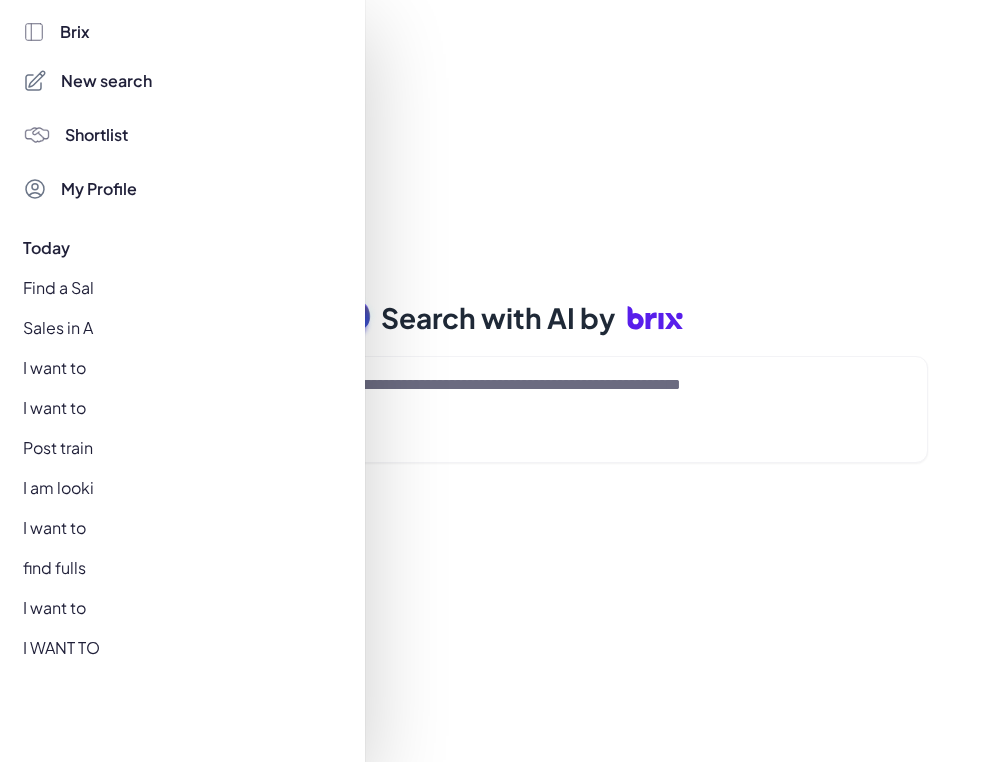 click on "My Profile" at bounding box center [106, 81] 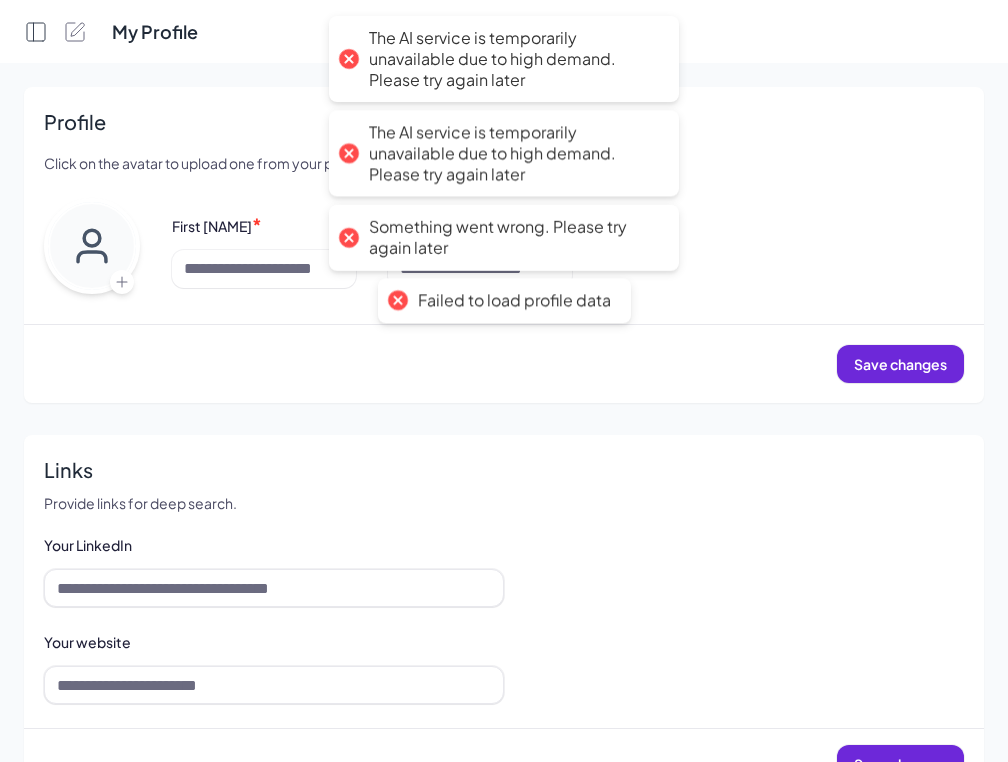 click at bounding box center (36, 32) 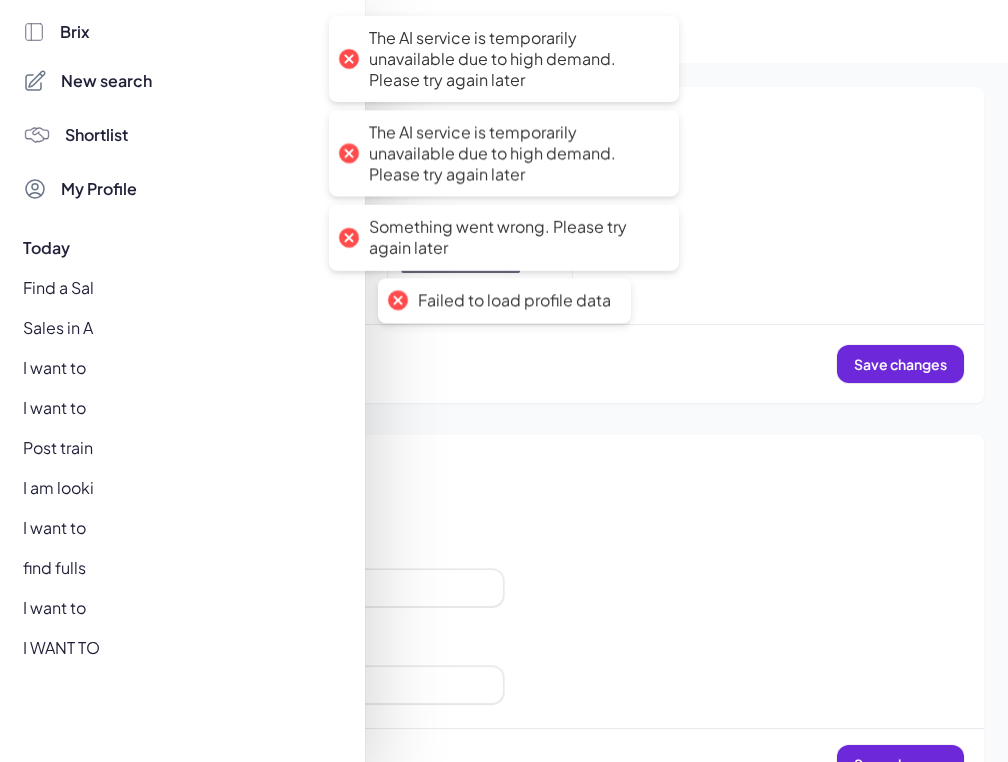 click on "New search" at bounding box center [106, 81] 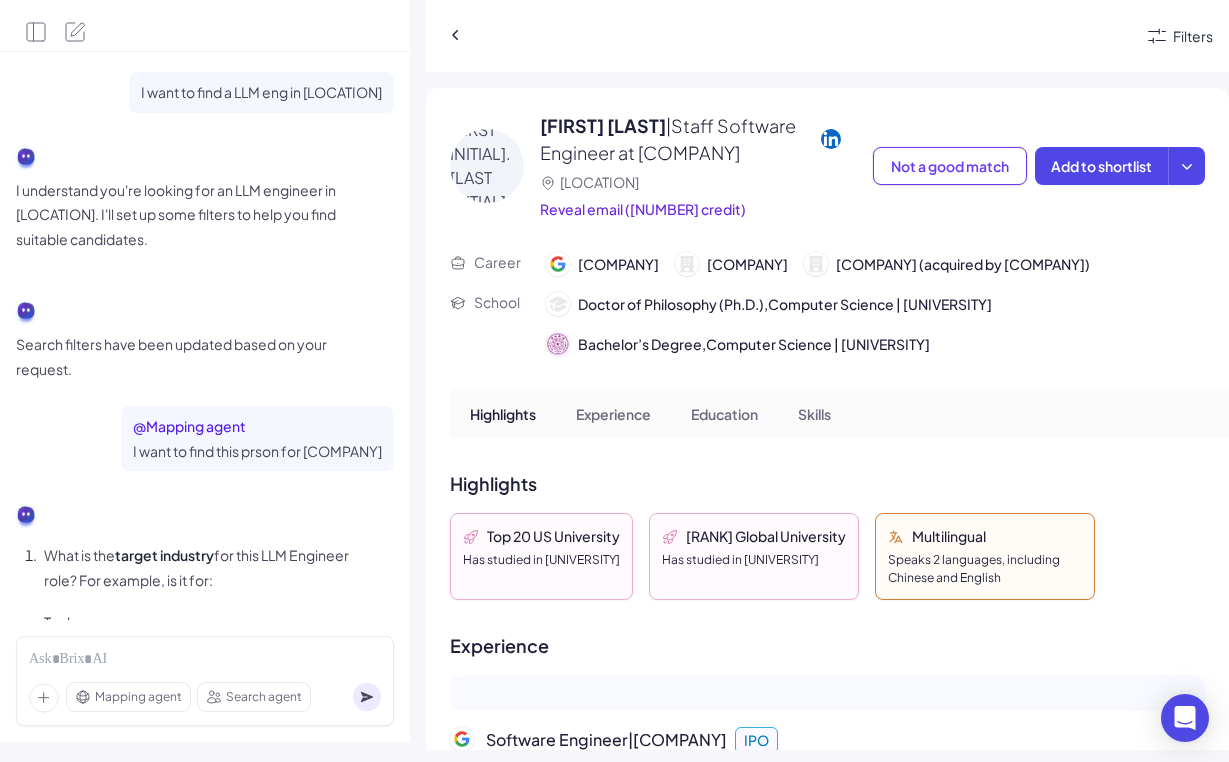 scroll, scrollTop: 0, scrollLeft: 0, axis: both 